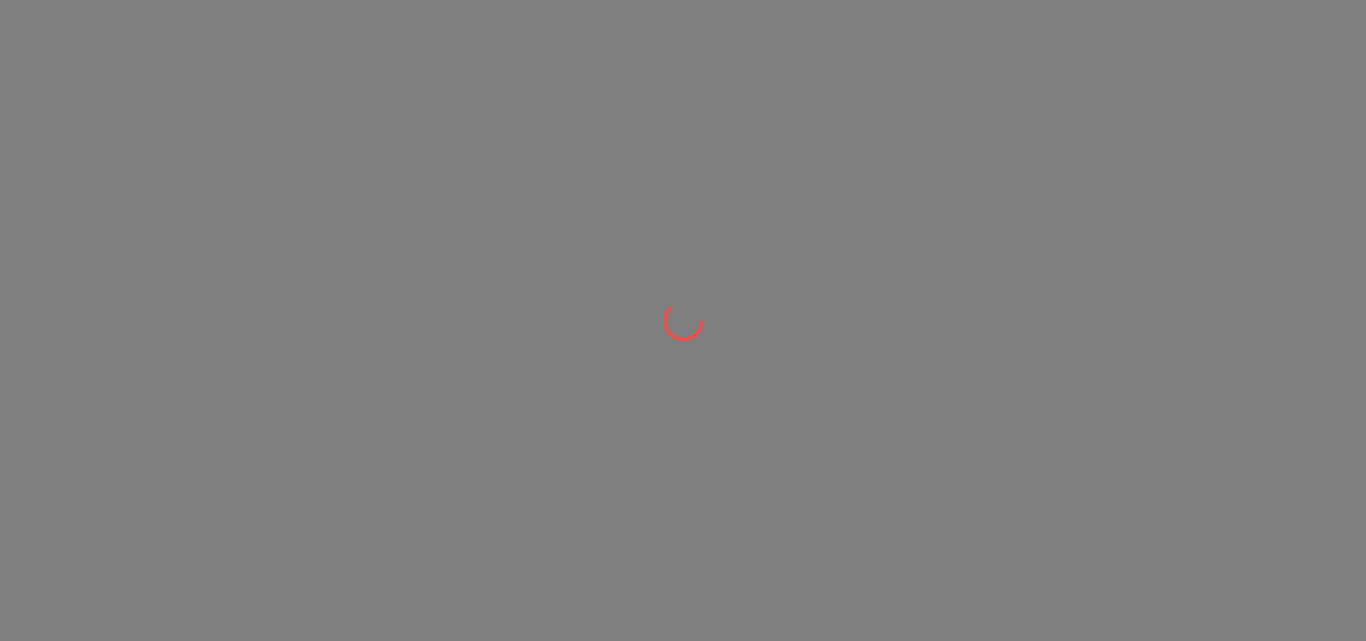 scroll, scrollTop: 0, scrollLeft: 0, axis: both 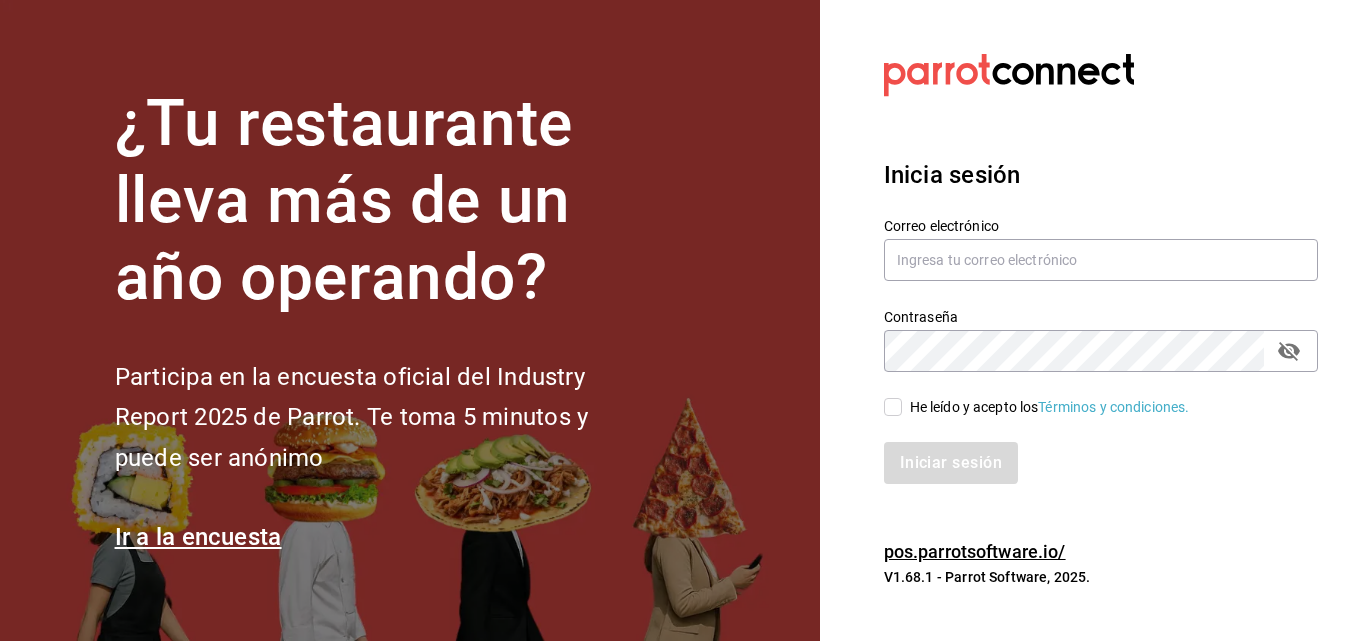 click on "Correo electrónico" at bounding box center (1101, 250) 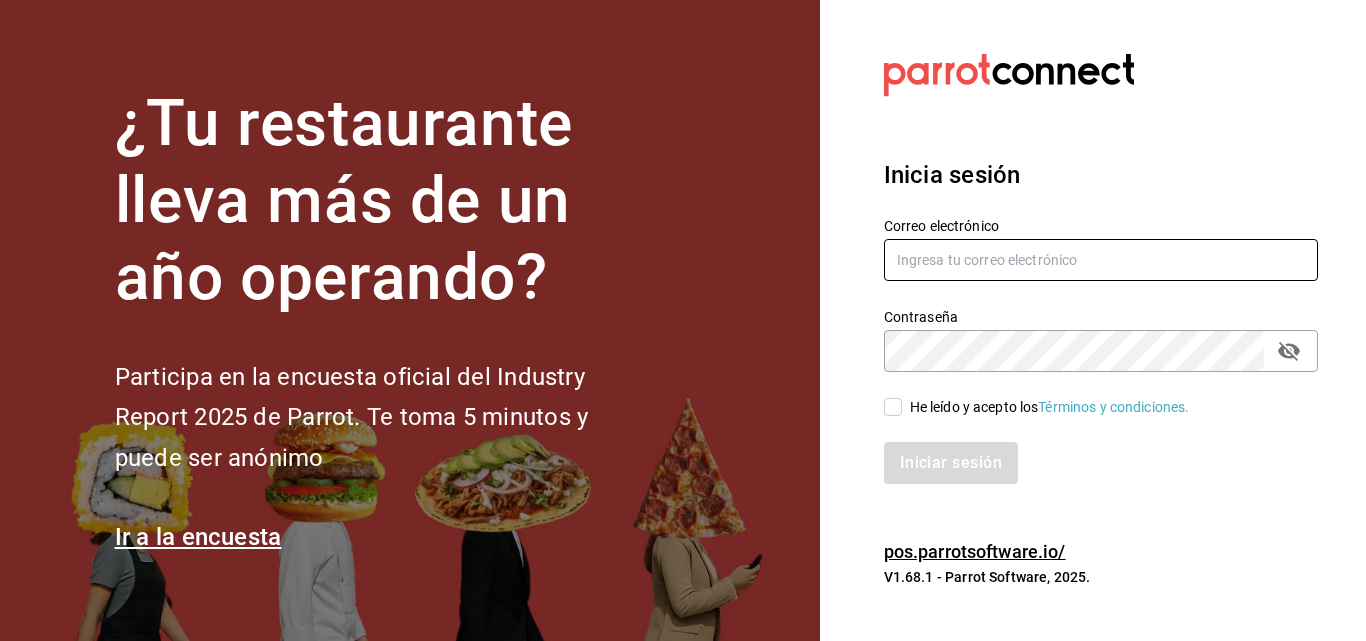 click at bounding box center (1101, 260) 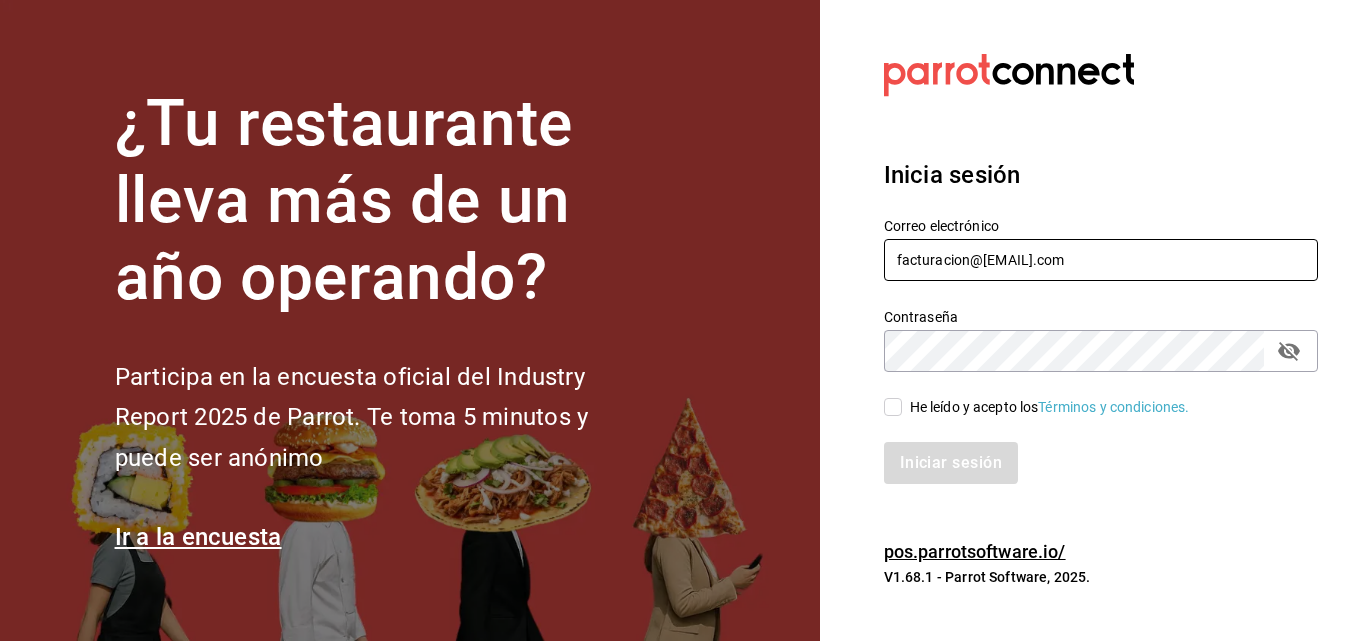 type on "facturacion@sanjuangrill.com" 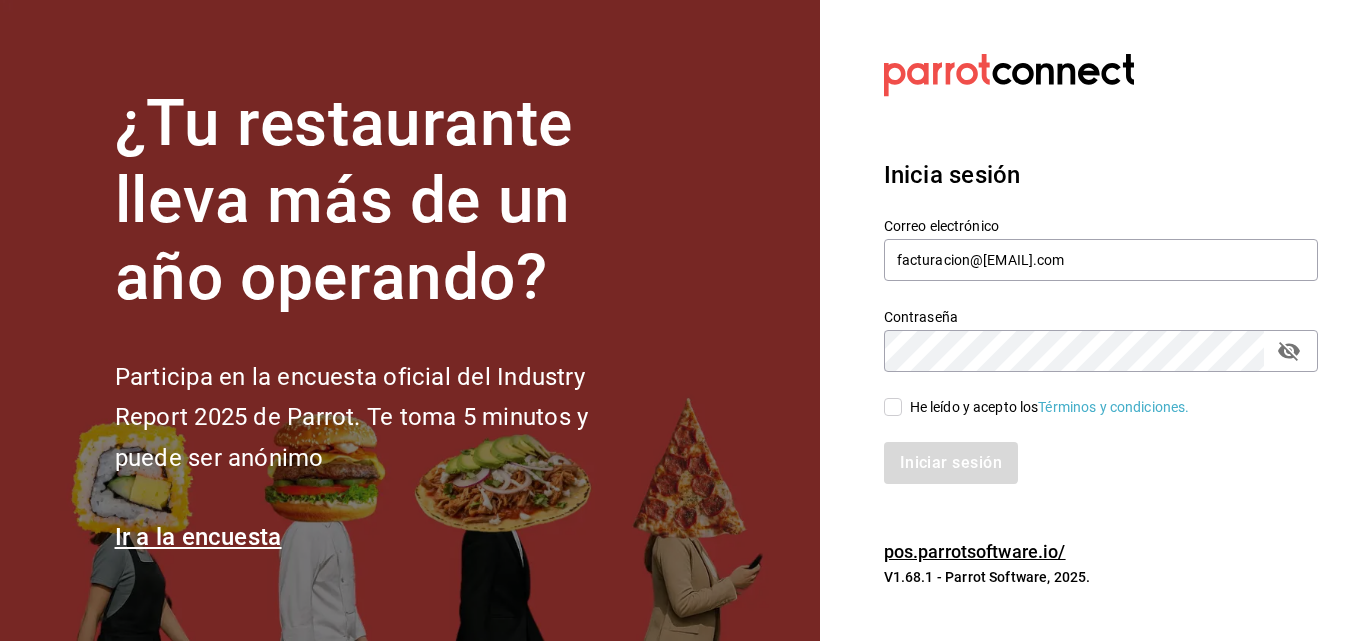 click on "He leído y acepto los  Términos y condiciones." at bounding box center (1050, 407) 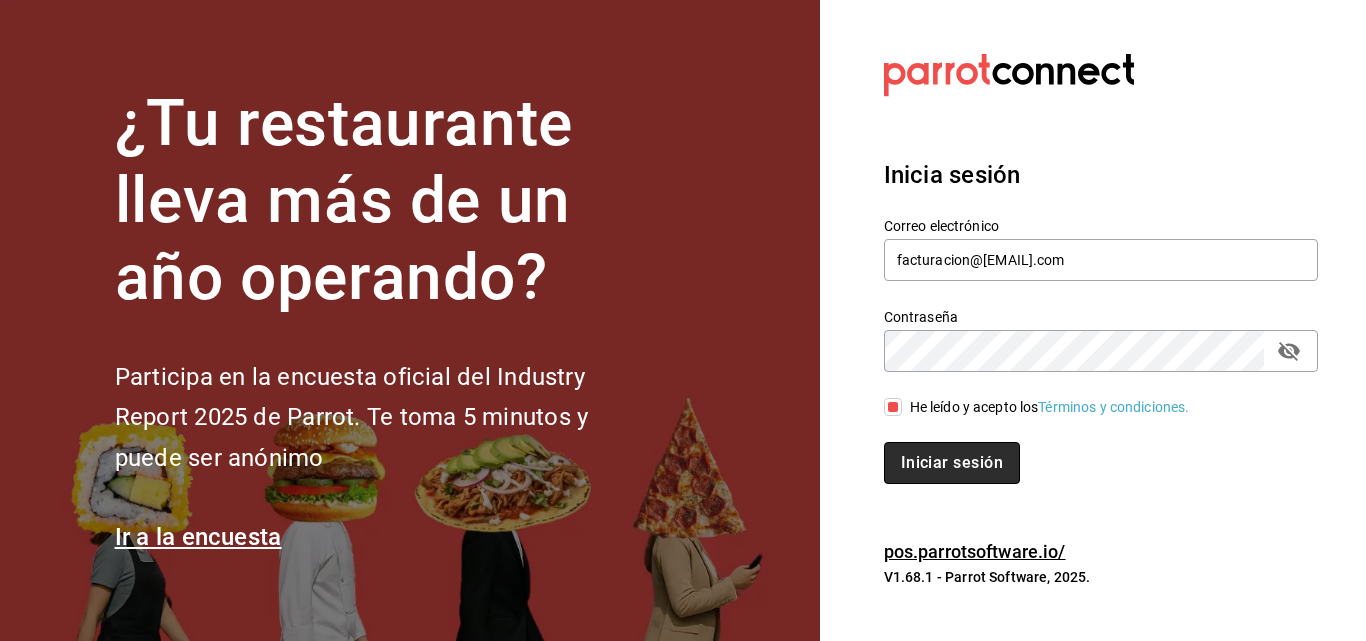 click on "Iniciar sesión" at bounding box center (952, 463) 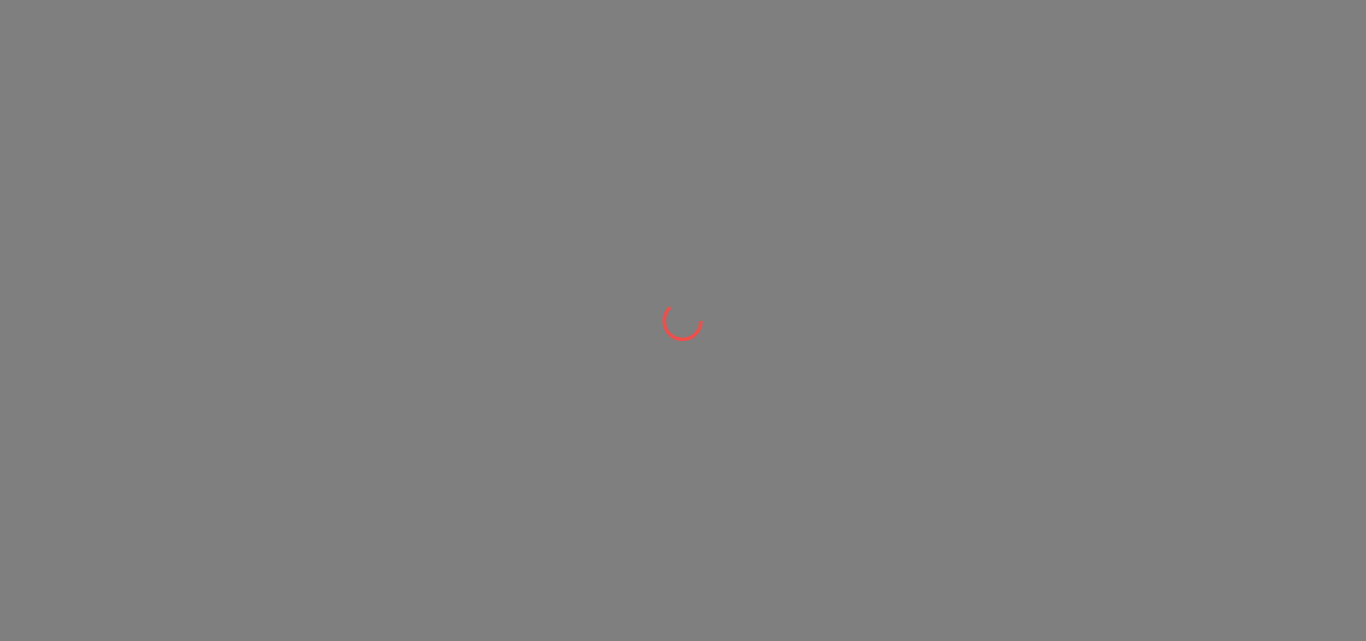 scroll, scrollTop: 0, scrollLeft: 0, axis: both 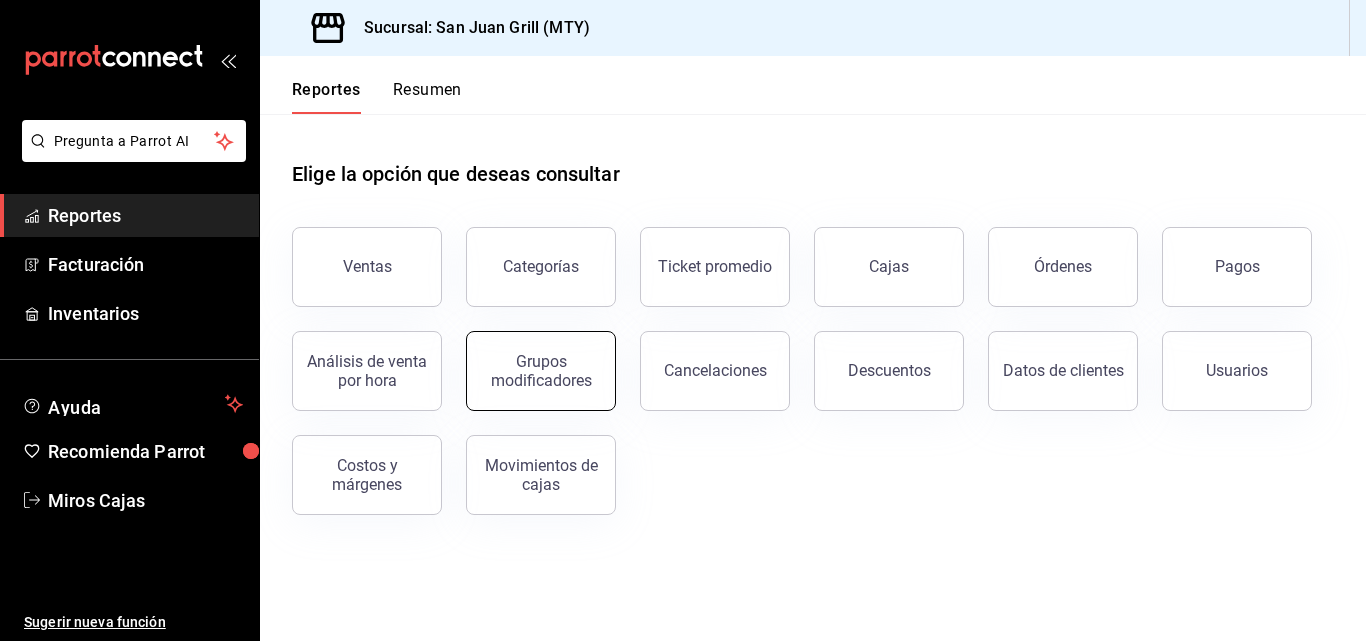 click on "Grupos modificadores" at bounding box center (541, 371) 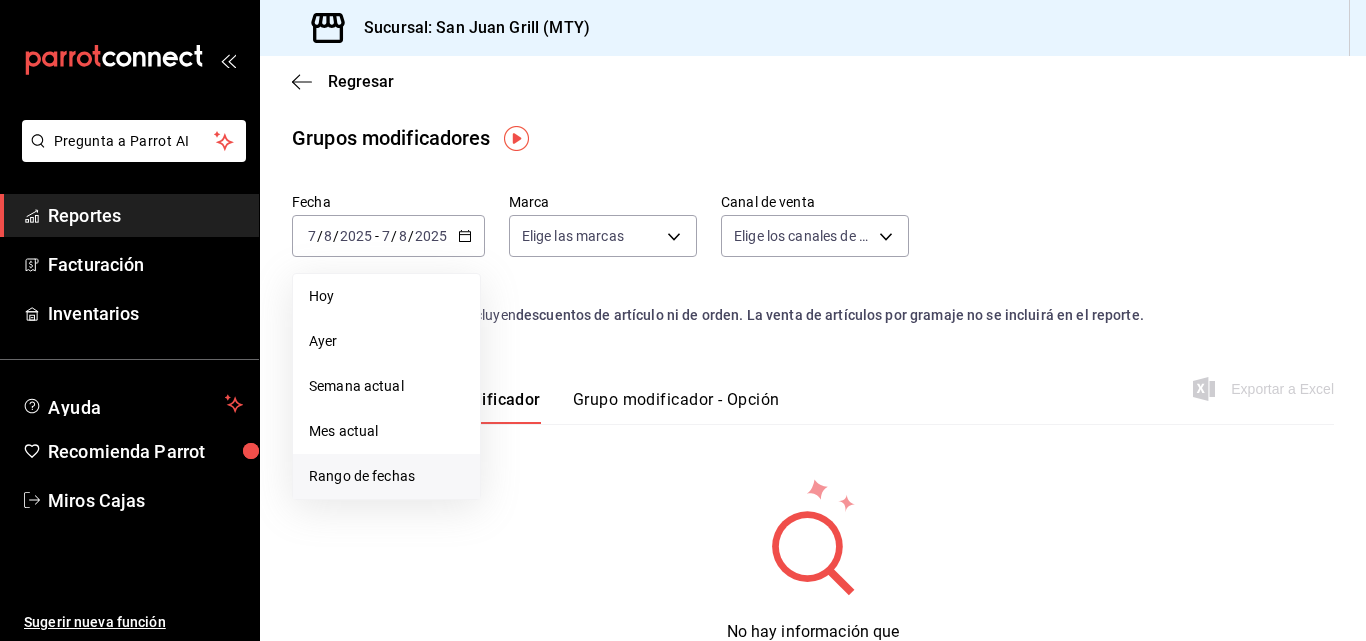 click on "Rango de fechas" at bounding box center [386, 476] 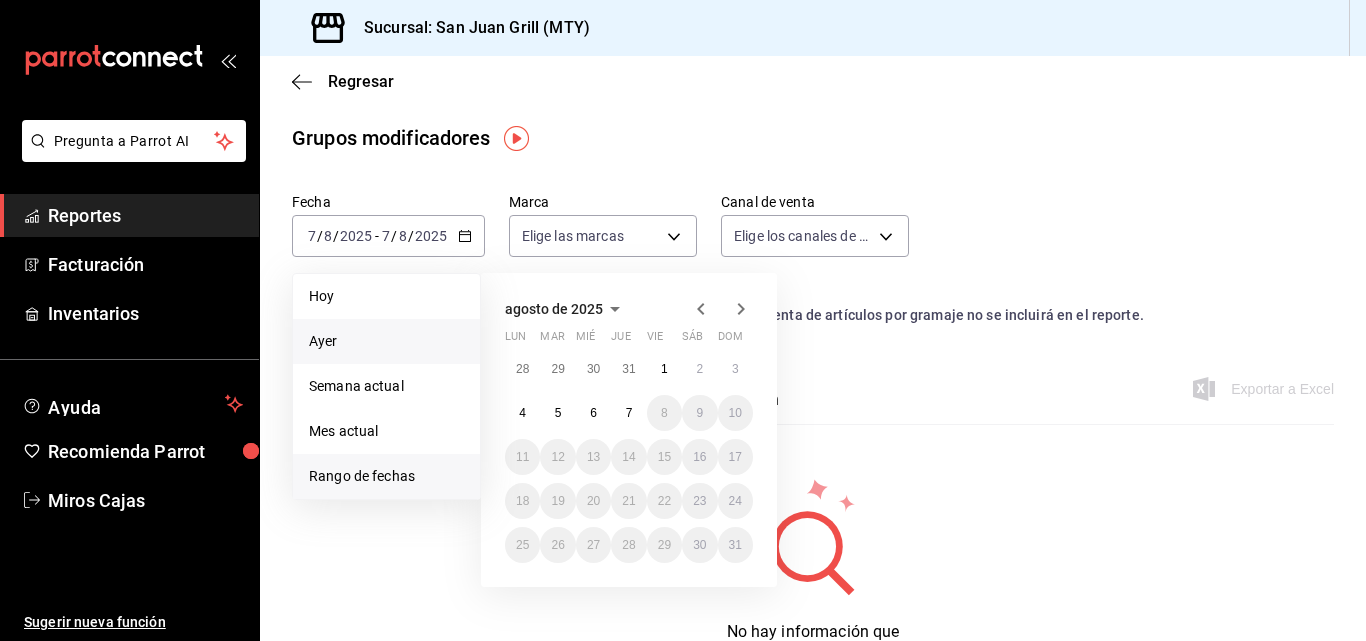 click on "Ayer" at bounding box center (386, 341) 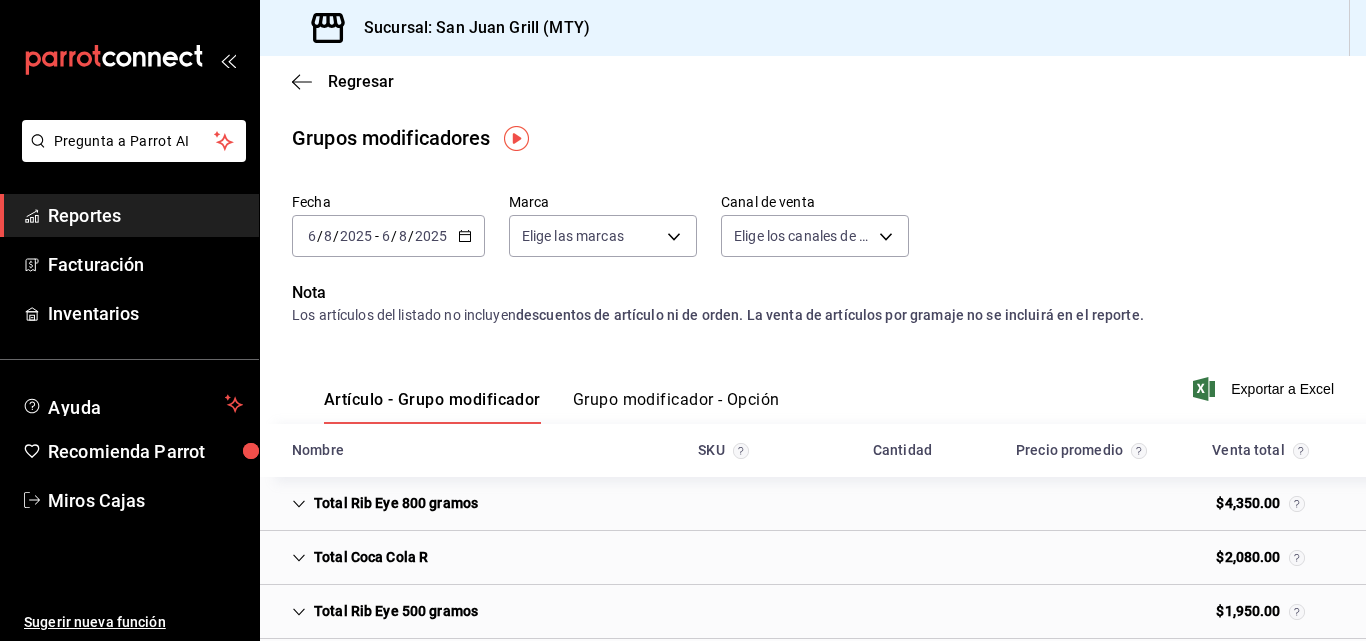 click on "Grupo modificador - Opción" at bounding box center [676, 407] 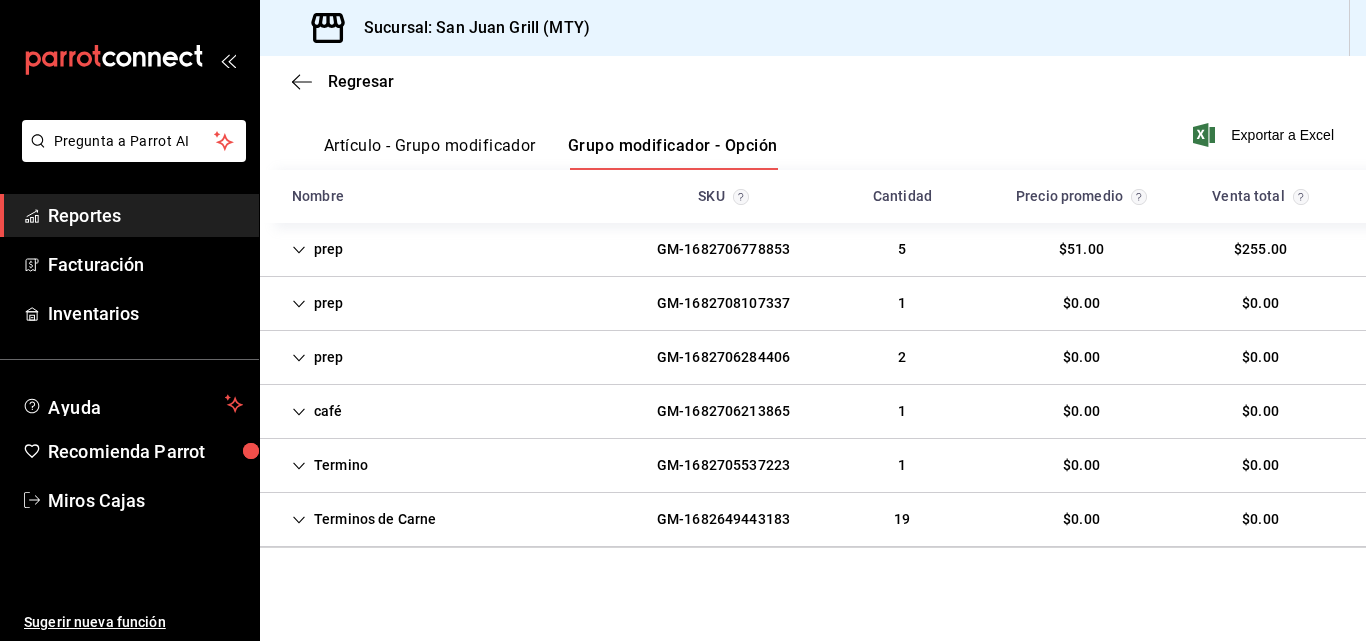 scroll, scrollTop: 253, scrollLeft: 0, axis: vertical 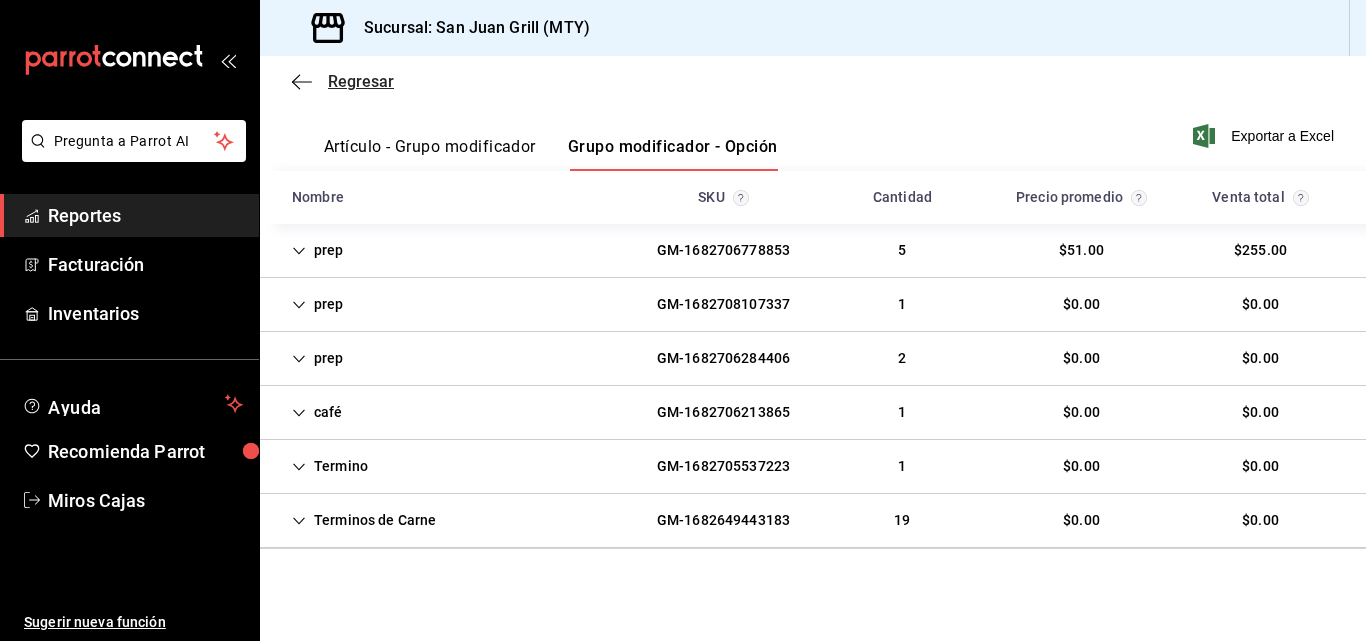 click 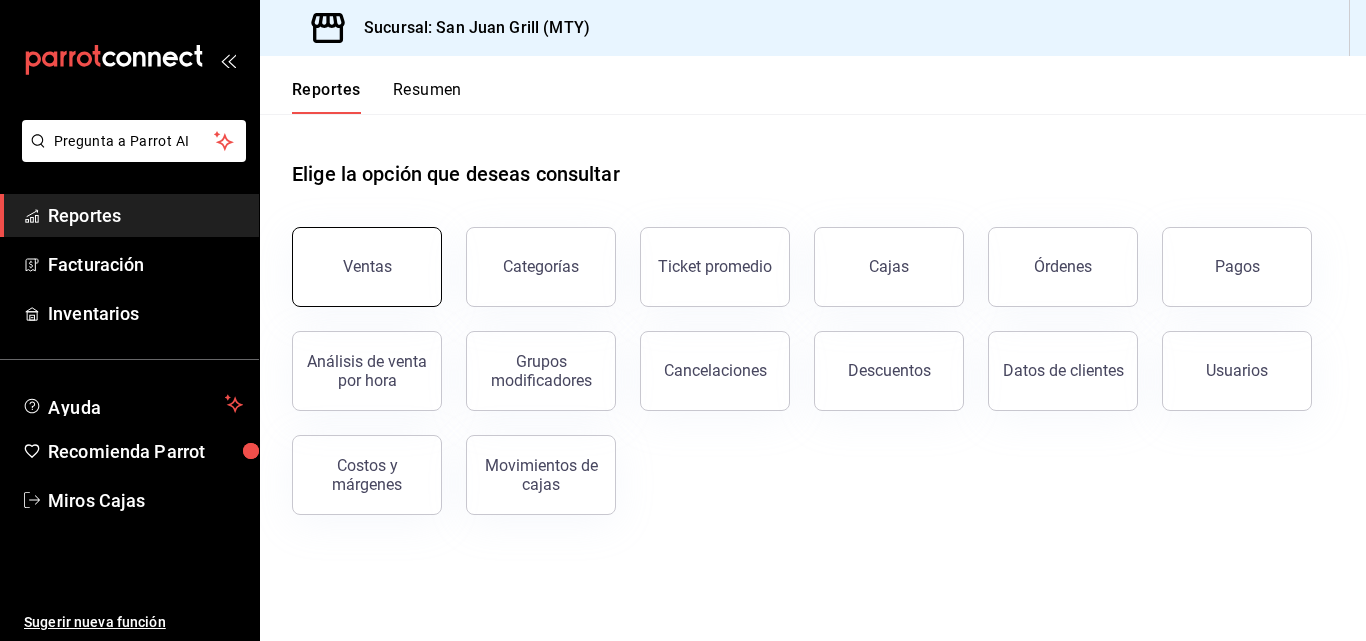 click on "Ventas" at bounding box center (367, 266) 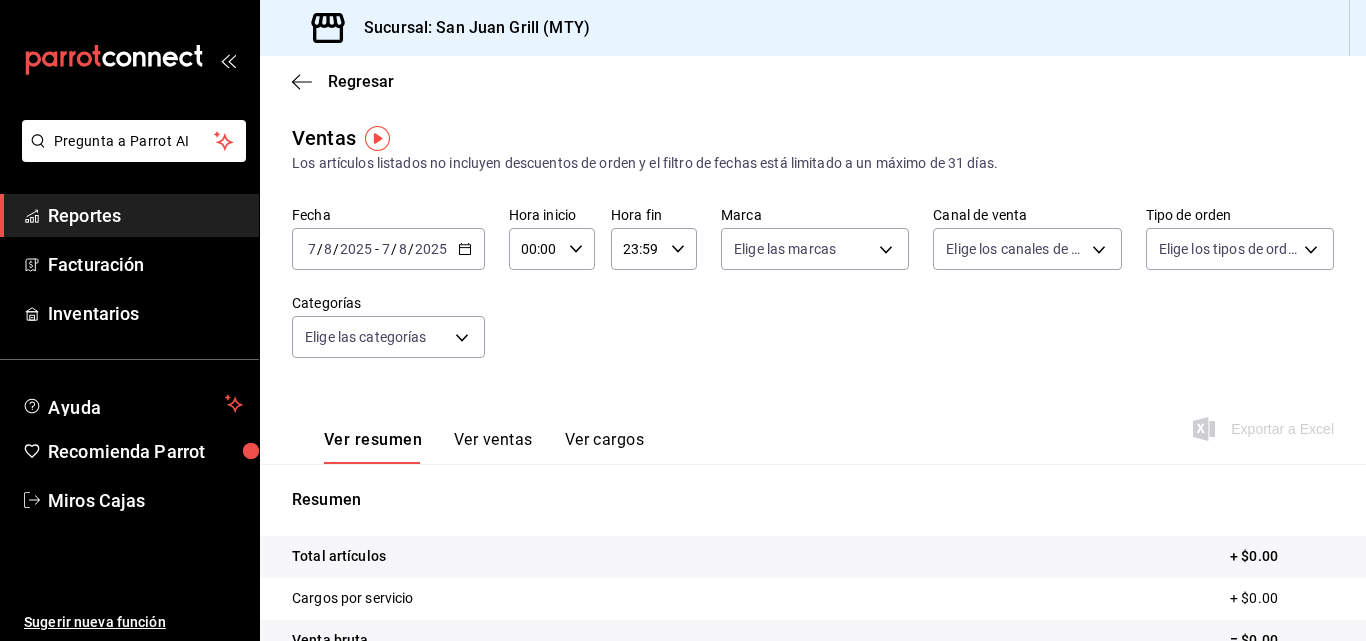 click on "2025-08-07 7 / 8 / 2025 - 2025-08-07 7 / 8 / 2025" at bounding box center (388, 249) 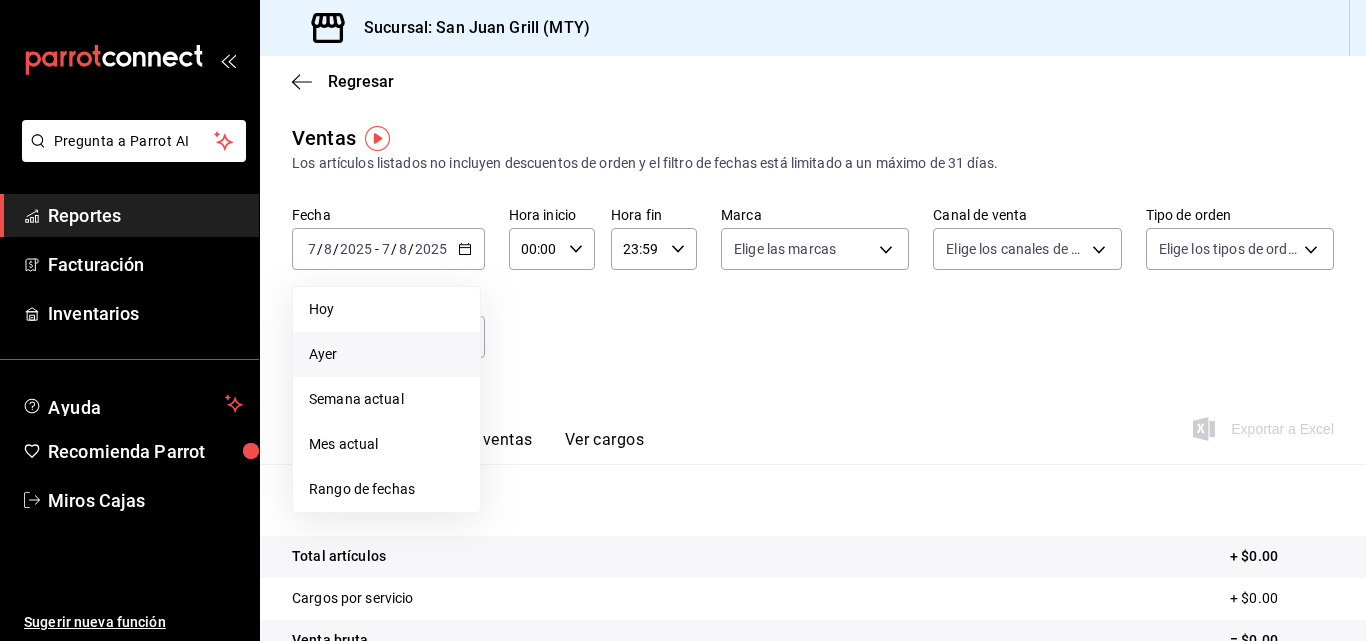 click on "Ayer" at bounding box center [386, 354] 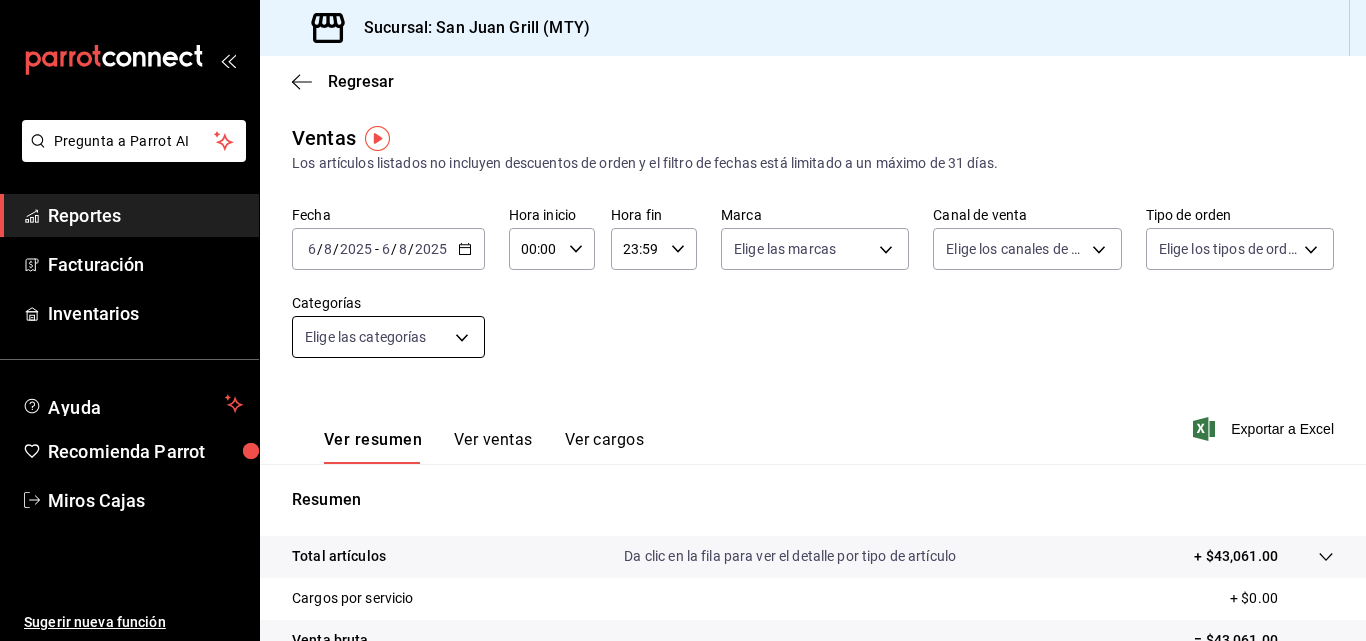 click on "Pregunta a Parrot AI Reportes   Facturación   Inventarios   Ayuda Recomienda Parrot   Miros Cajas   Sugerir nueva función   Sucursal: San Juan Grill ([CITY] ([STATE])) Regresar Ventas Los artículos listados no incluyen descuentos de orden y el filtro de fechas está limitado a un máximo de 31 días. Fecha [DATE] [DATE] - [DATE] [DATE] Hora inicio 00:00 Hora inicio Hora fin 23:59 Hora fin Marca Elige las marcas Canal de venta Elige los canales de venta Tipo de orden Elige los tipos de orden Categorías Elige las categorías Ver resumen Ver ventas Ver cargos Exportar a Excel Resumen Total artículos Da clic en la fila para ver el detalle por tipo de artículo + $[PRICE] Cargos por servicio + $[PRICE] Venta bruta = $[PRICE] Descuentos totales - $[PRICE] Certificados de regalo - $[PRICE] Venta total = $[PRICE] Impuestos - $[PRICE] Venta neta = $[PRICE] Pregunta a Parrot AI Reportes   Facturación   Inventarios   Ayuda Recomienda Parrot   Miros Cajas   Sugerir nueva función   Ver video tutorial" at bounding box center [683, 320] 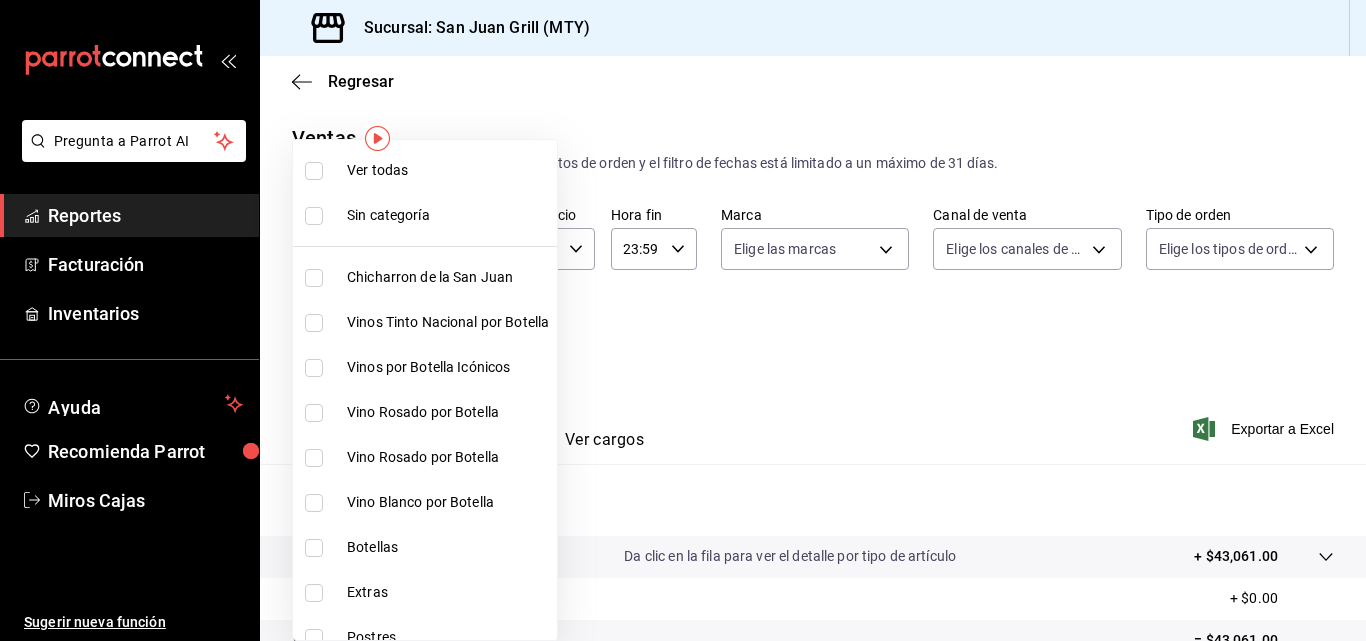 click on "Chicharron de la San Juan" at bounding box center (448, 277) 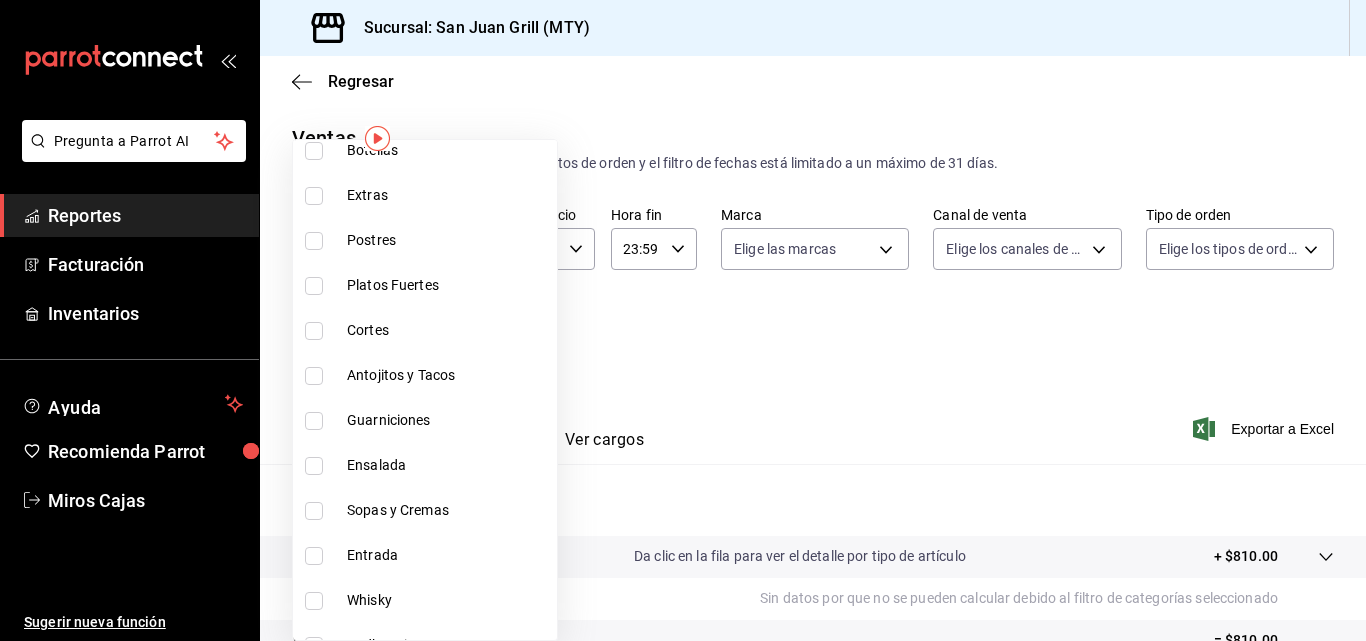 scroll, scrollTop: 407, scrollLeft: 0, axis: vertical 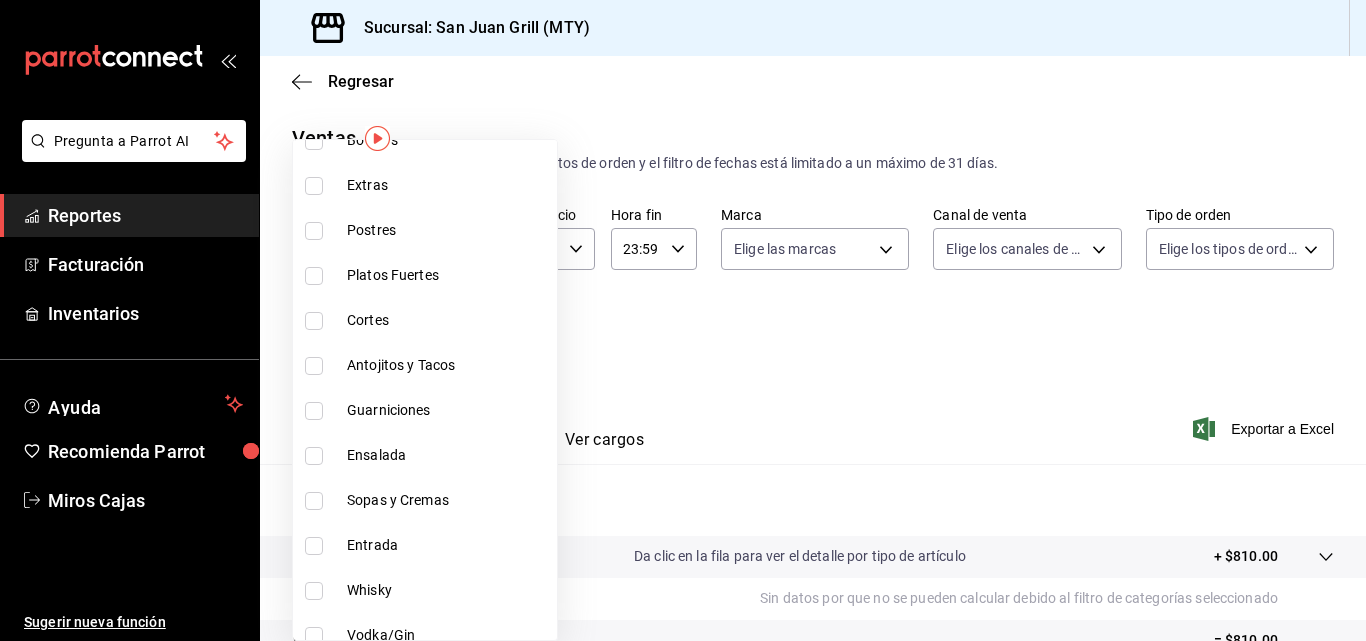 click on "Extras" at bounding box center (448, 185) 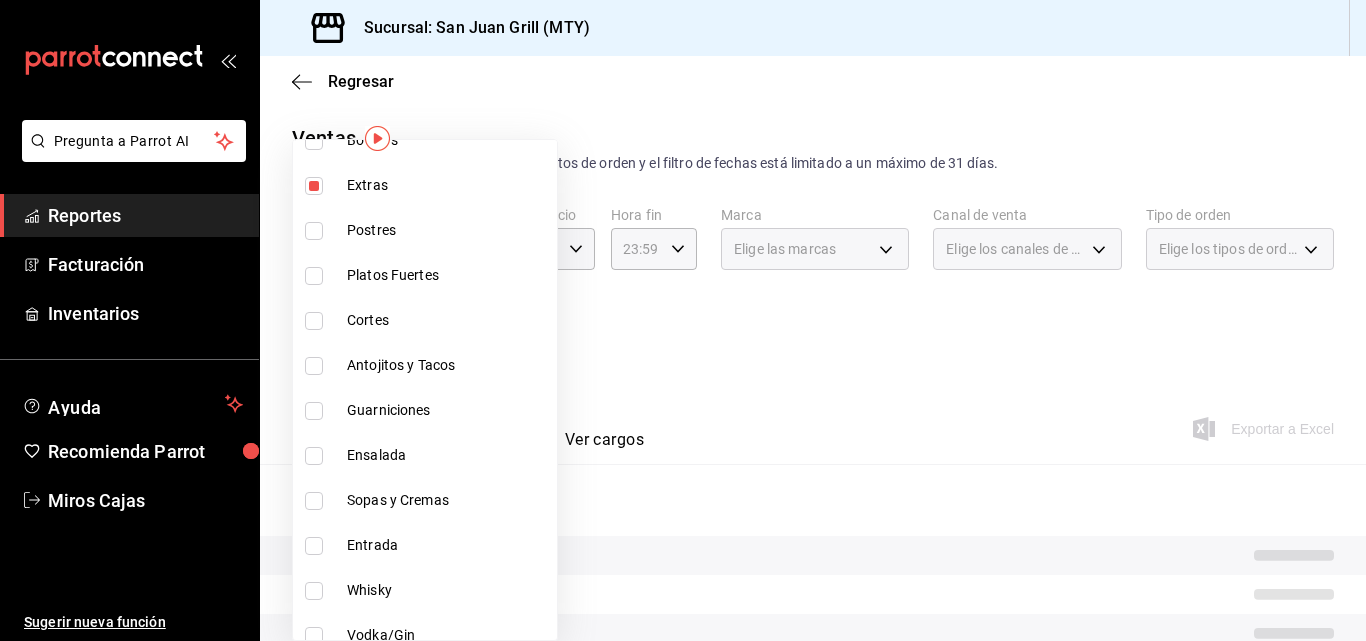 click on "Postres" at bounding box center (448, 230) 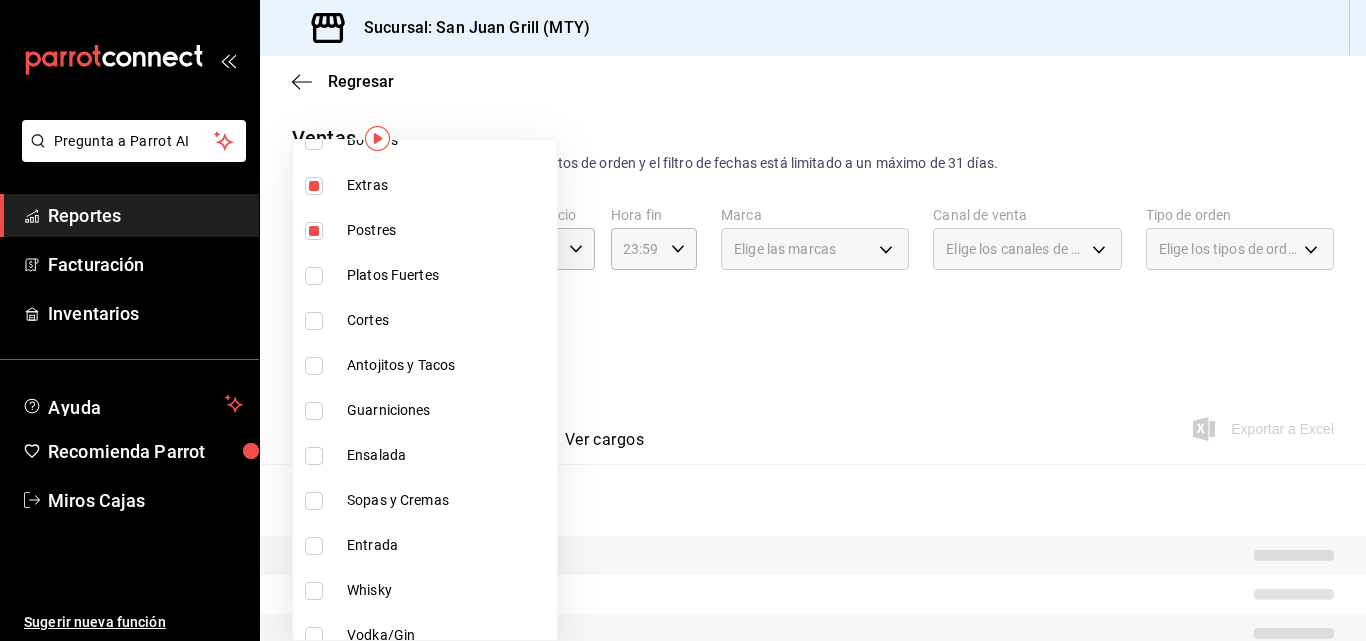 click on "Platos Fuertes" at bounding box center [448, 275] 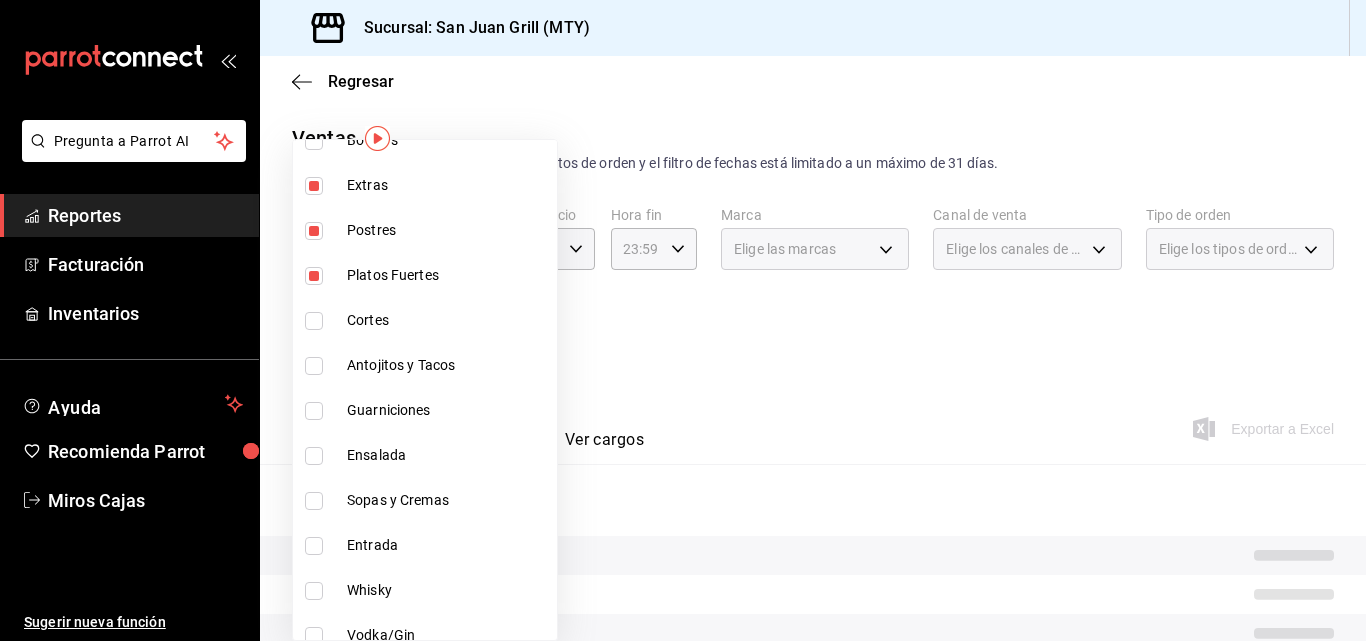 drag, startPoint x: 366, startPoint y: 317, endPoint x: 312, endPoint y: 318, distance: 54.00926 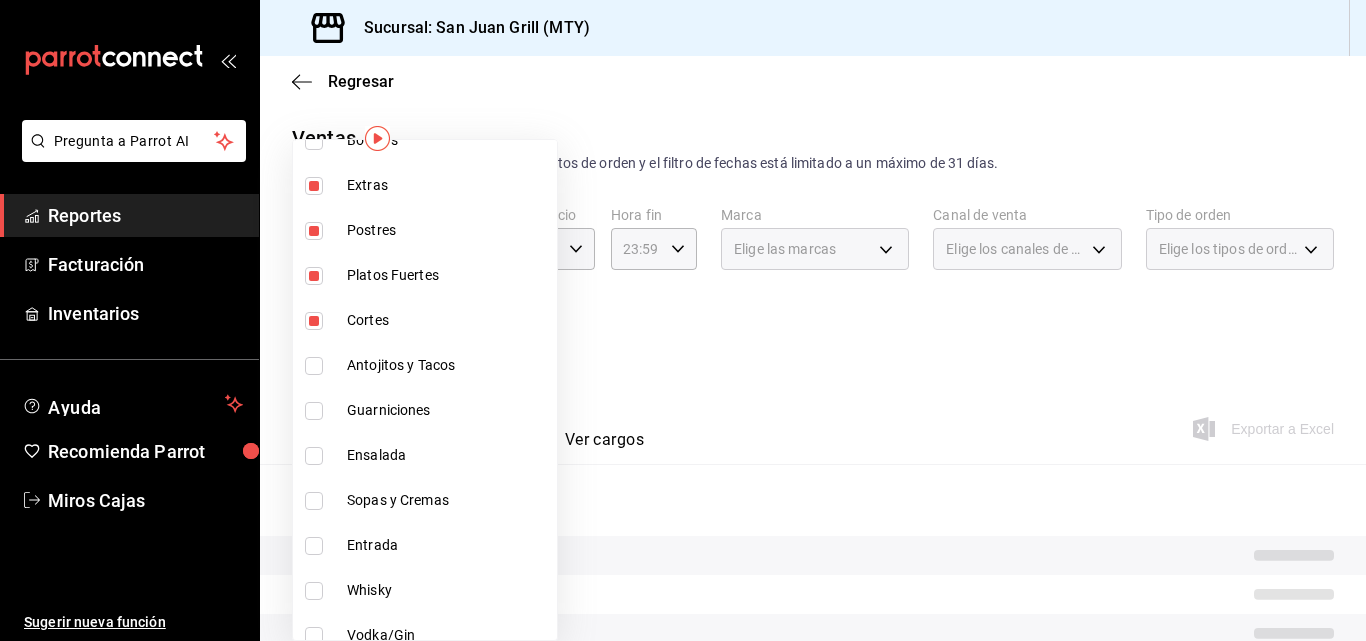 click at bounding box center (318, 366) 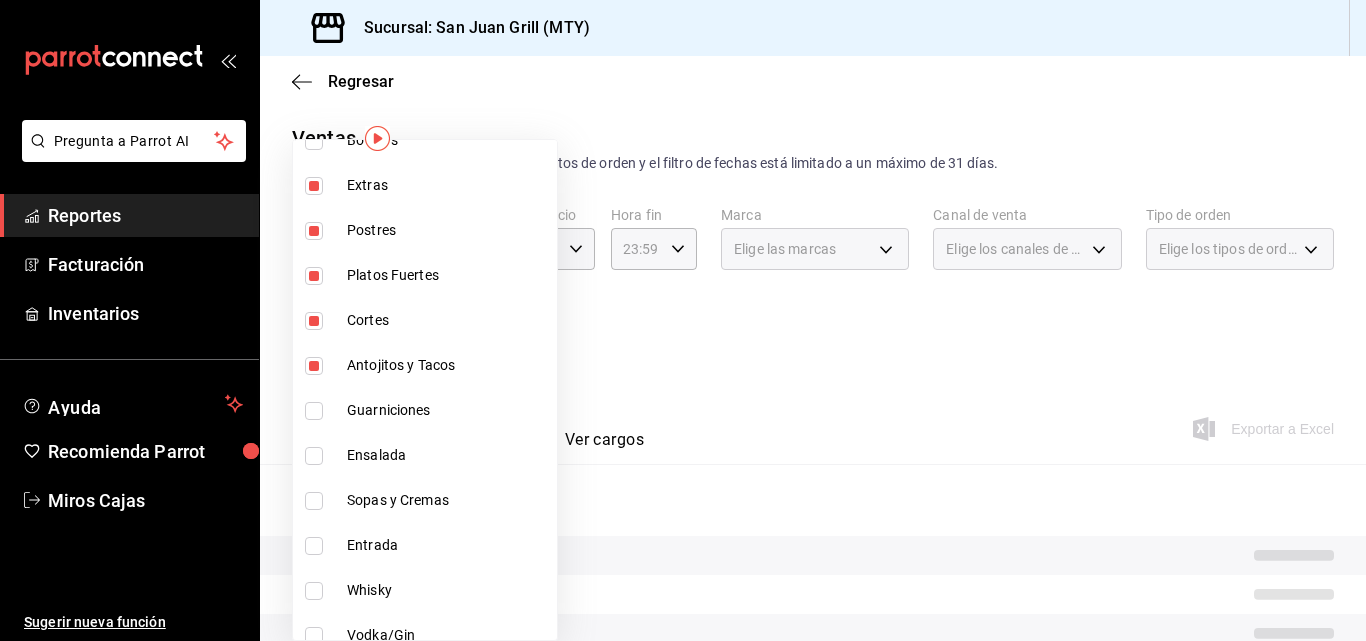 click on "Guarniciones" at bounding box center (448, 410) 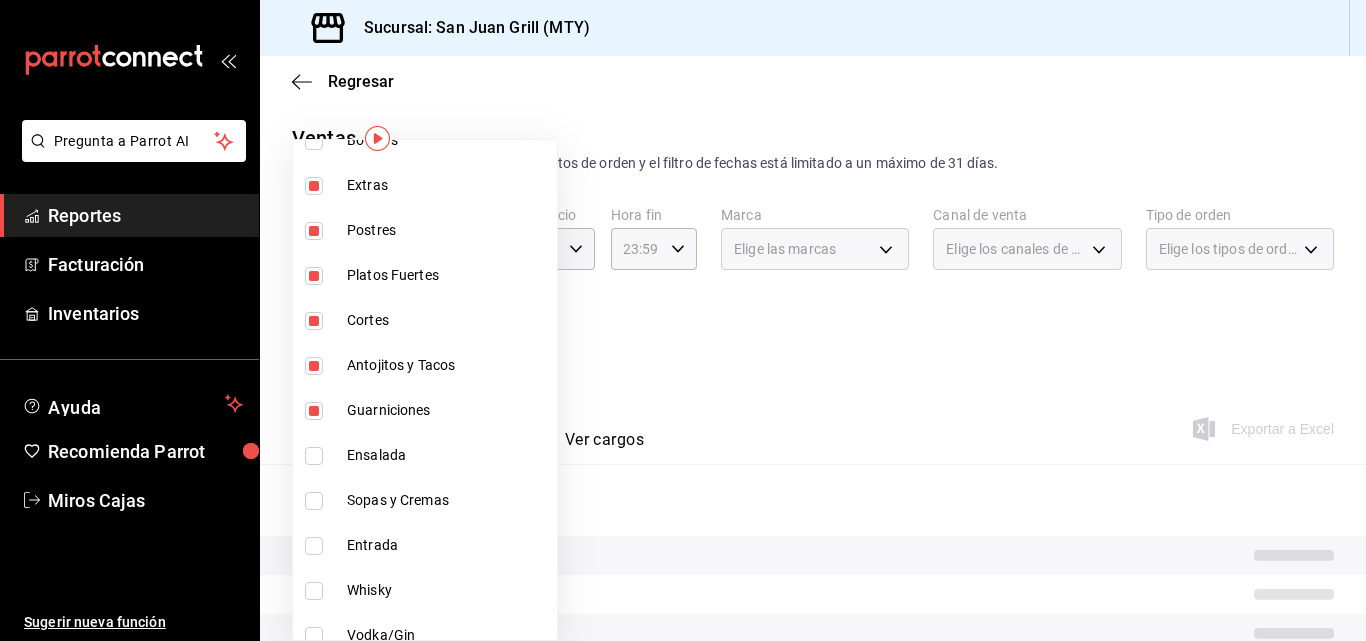 type on "f0f1c746-f3c3-4ccc-a6c7-92491a04bd66,ce59e6b0-fd83-4b10-87da-79468a59da8e,b5dc4f7b-13fc-482f-9dec-176939c52cd6,eeea1ade-9d1b-49e9-9c7a-e03ecffd2dd8,fe2cb86f-7b05-41d3-909f-899dbd4ef52f,7bf311ba-f3e7-4632-94ff-67ef5ef3da16,dd4d8d8a-3463-49b4-990d-5ce75e426a20" 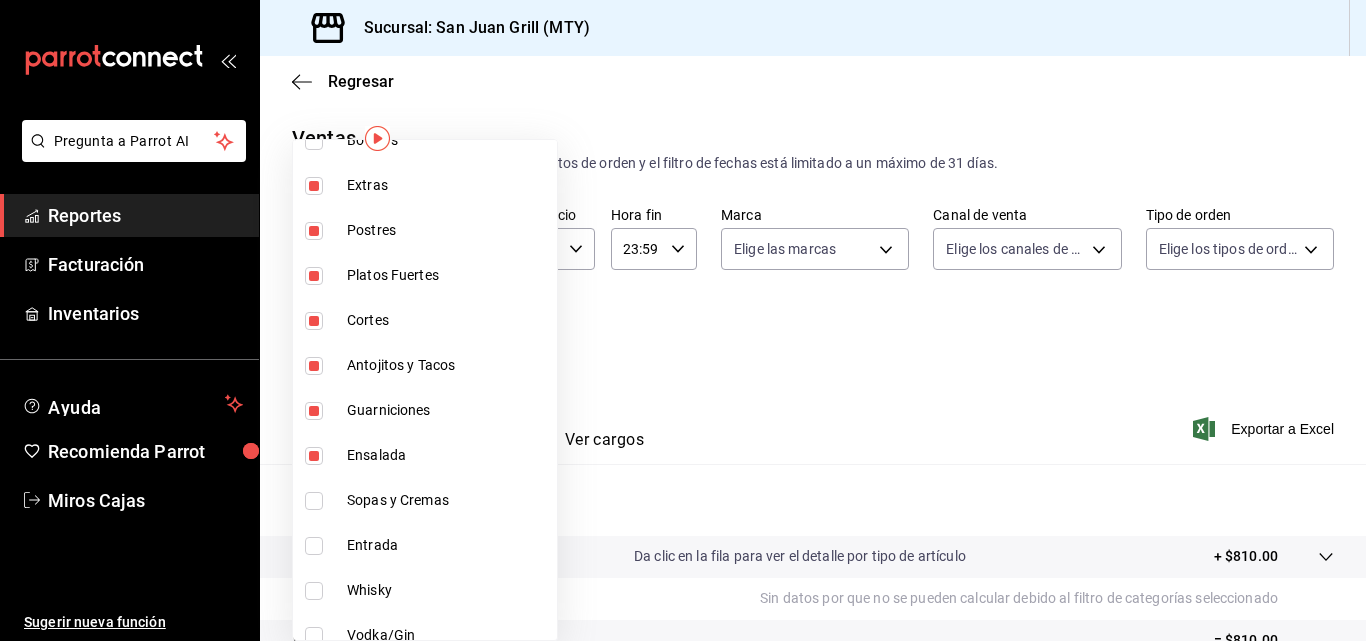 click on "Sopas y Cremas" at bounding box center (448, 500) 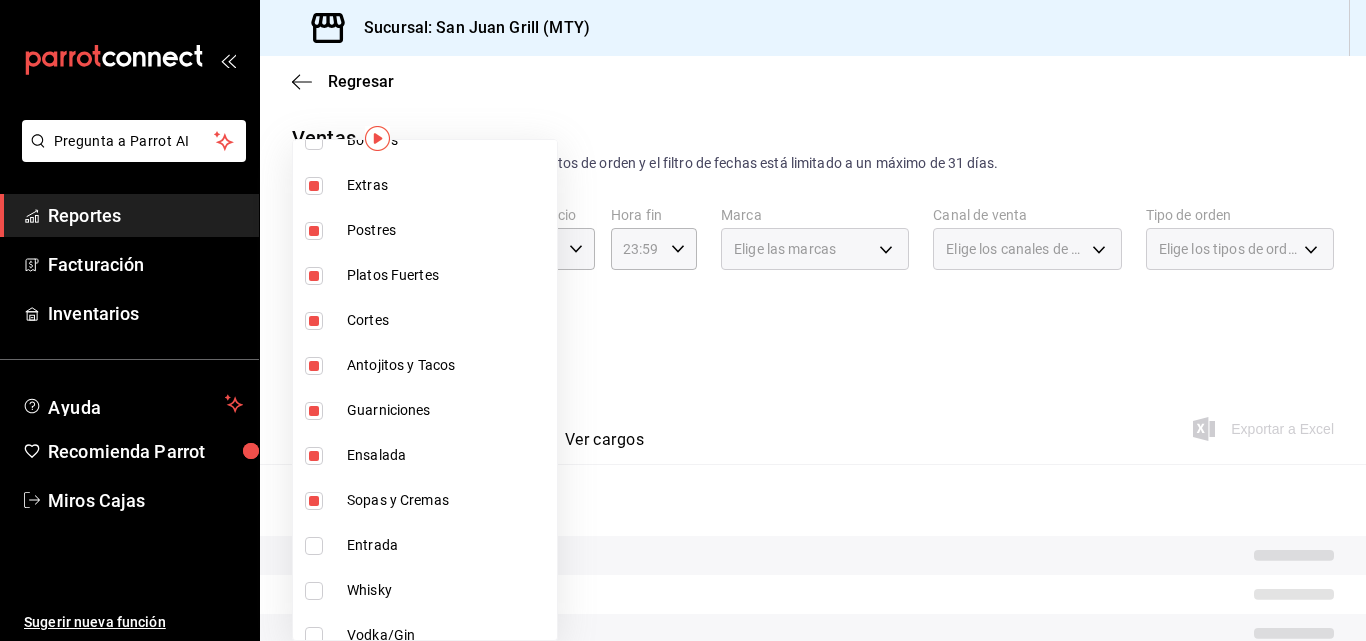click on "Entrada" at bounding box center [448, 545] 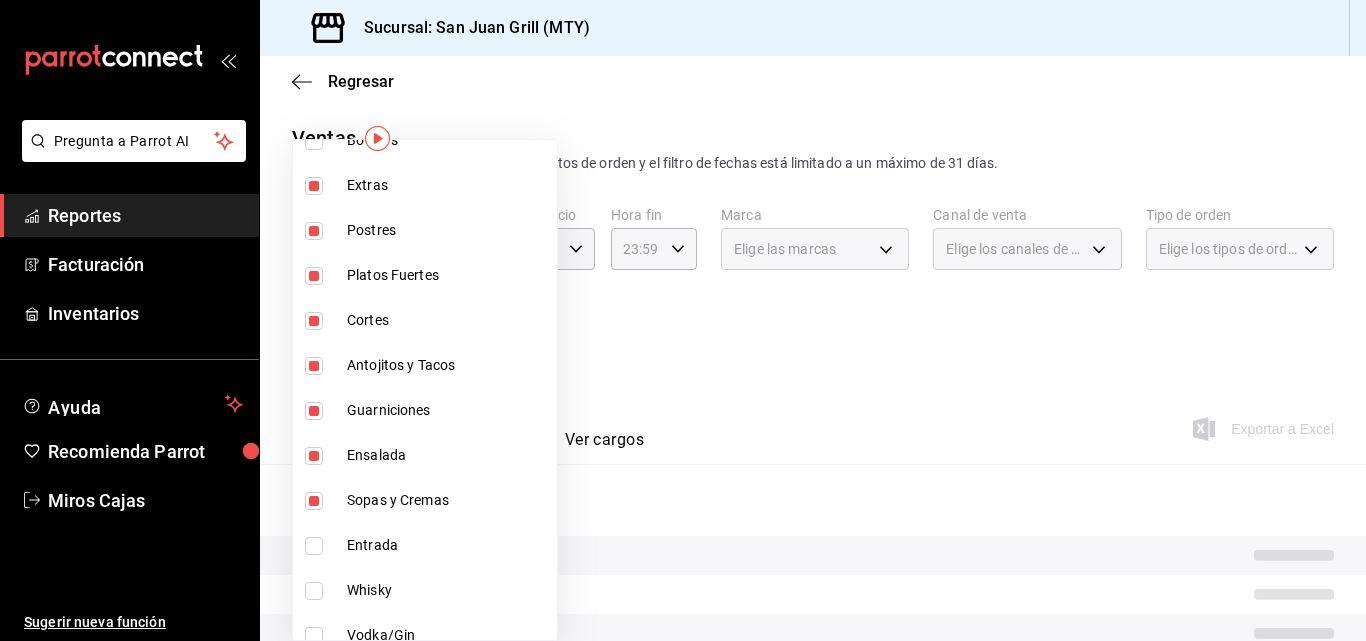 checkbox on "true" 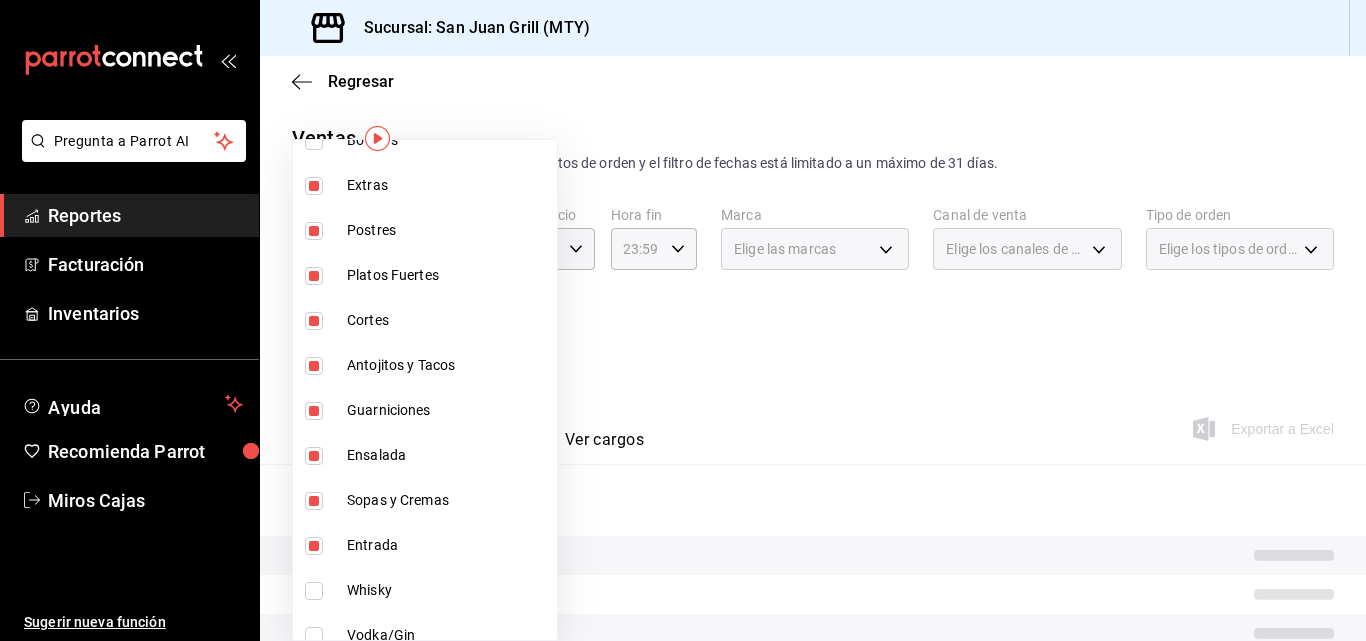 drag, startPoint x: 830, startPoint y: 374, endPoint x: 700, endPoint y: 363, distance: 130.46455 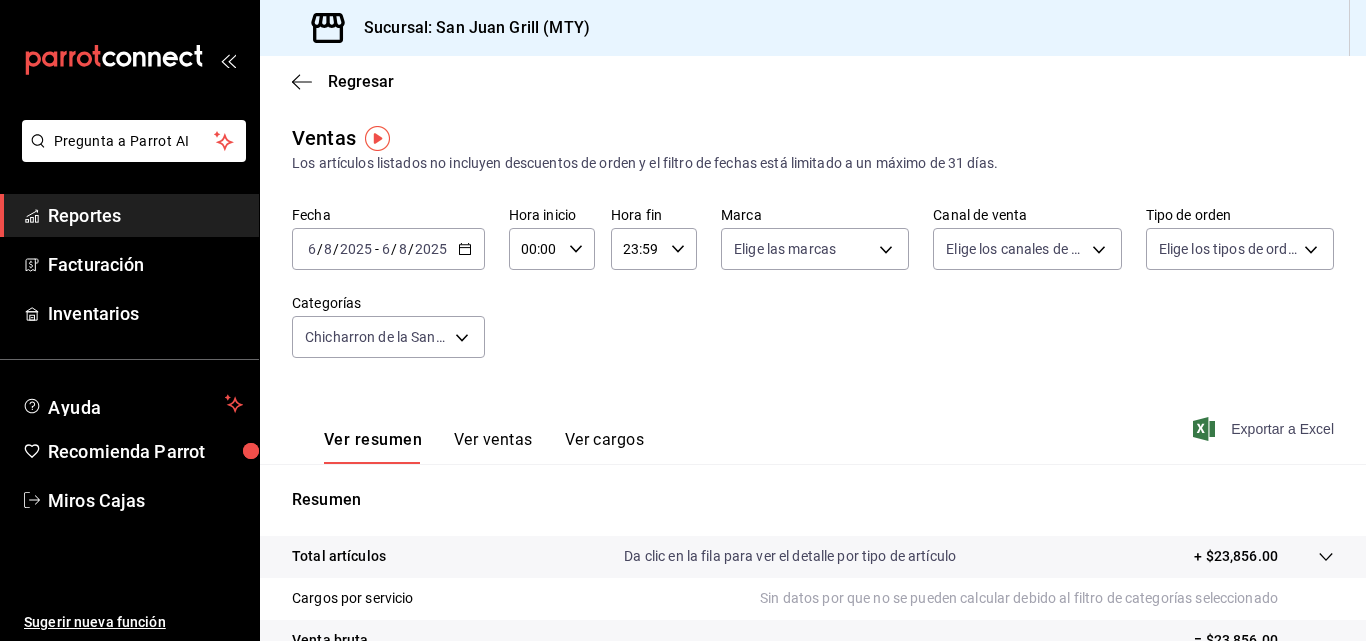 click on "Exportar a Excel" at bounding box center [1265, 429] 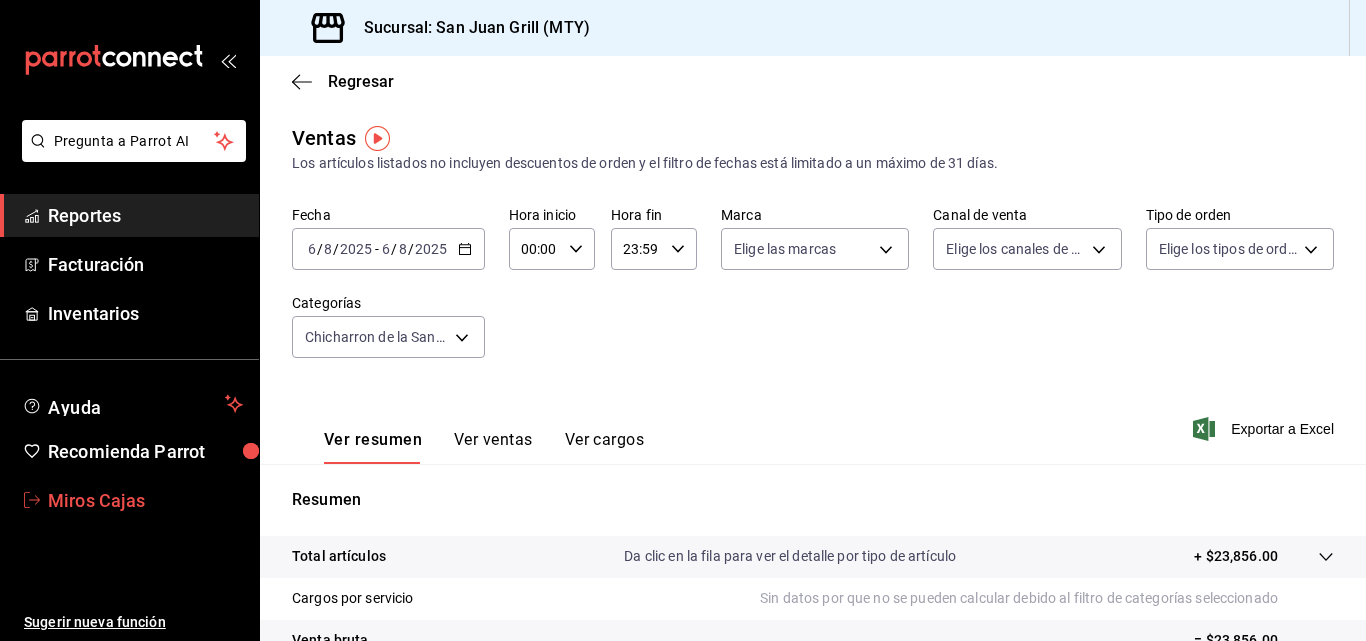 click on "Miros Cajas" at bounding box center [145, 500] 